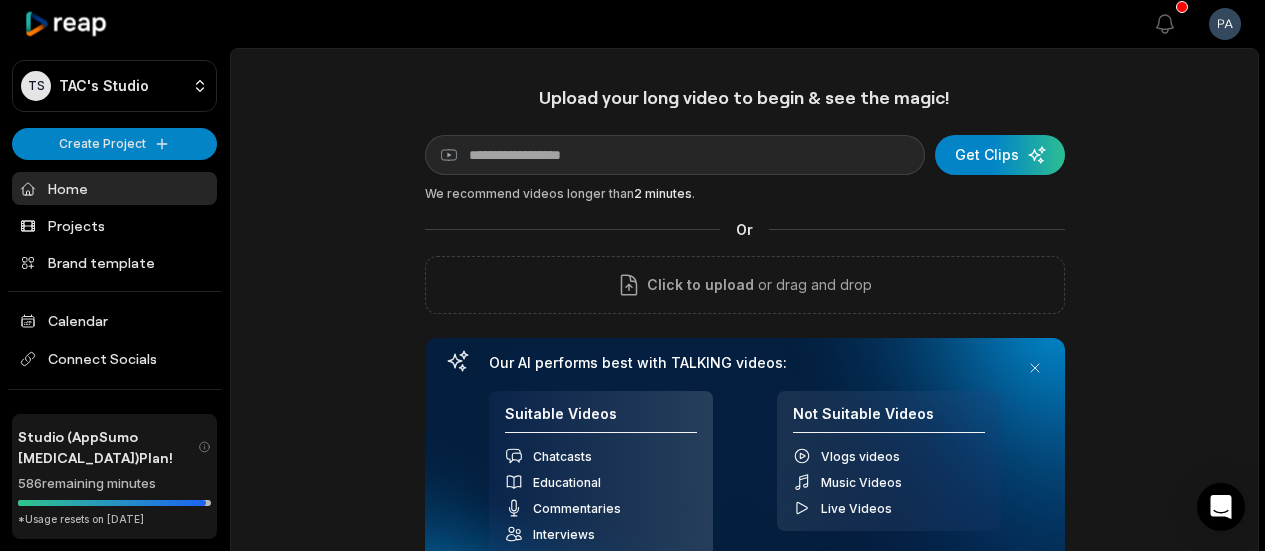scroll, scrollTop: 0, scrollLeft: 0, axis: both 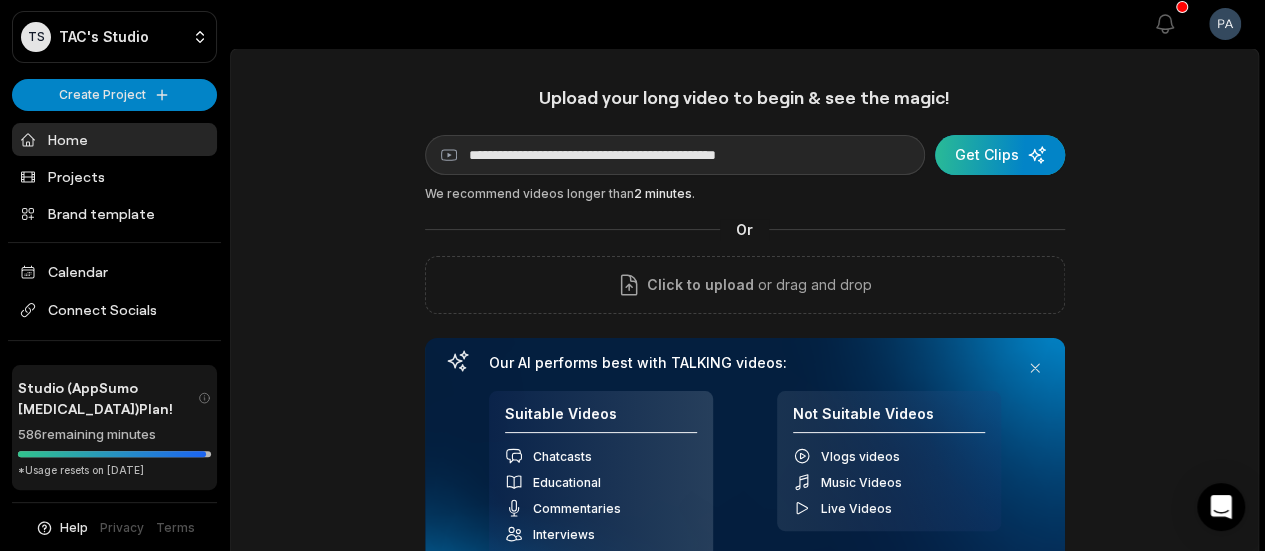 type on "**********" 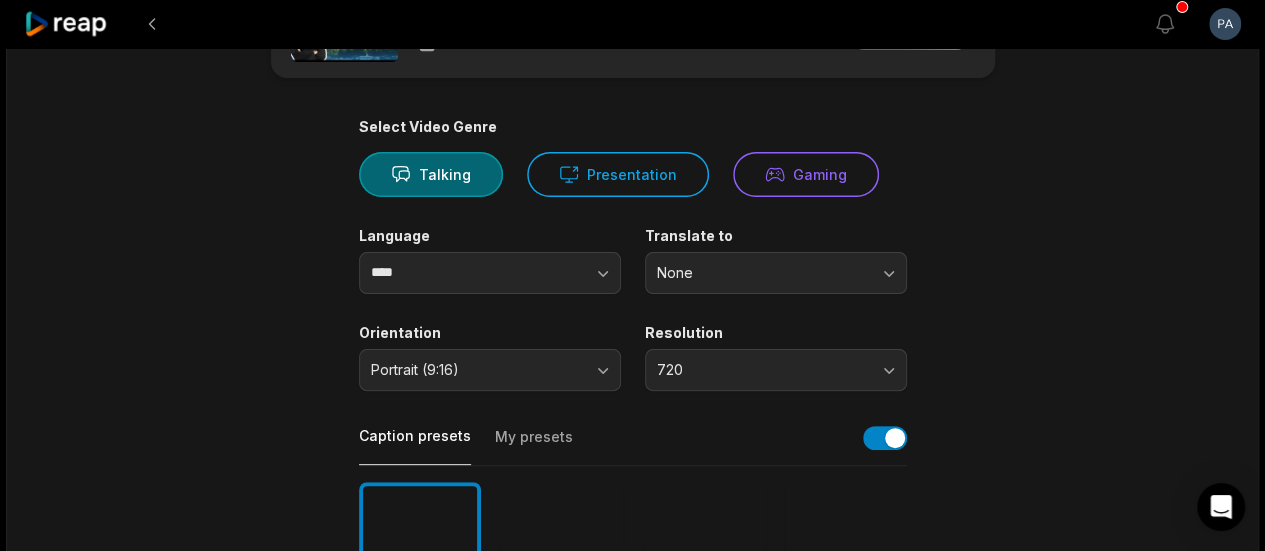 scroll, scrollTop: 200, scrollLeft: 0, axis: vertical 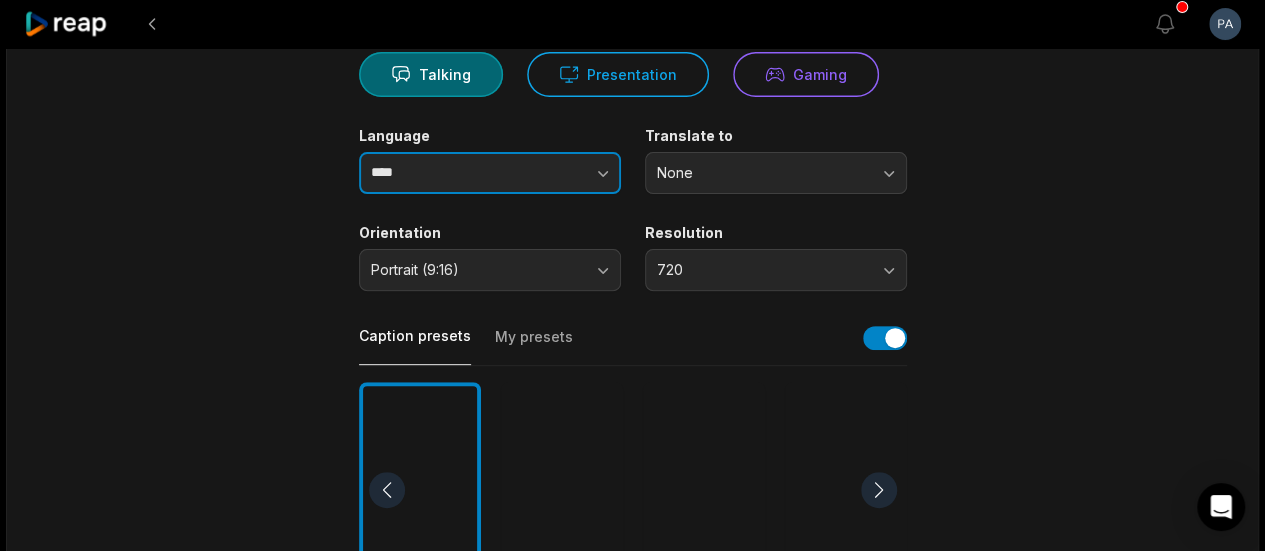 click on "****" at bounding box center [490, 173] 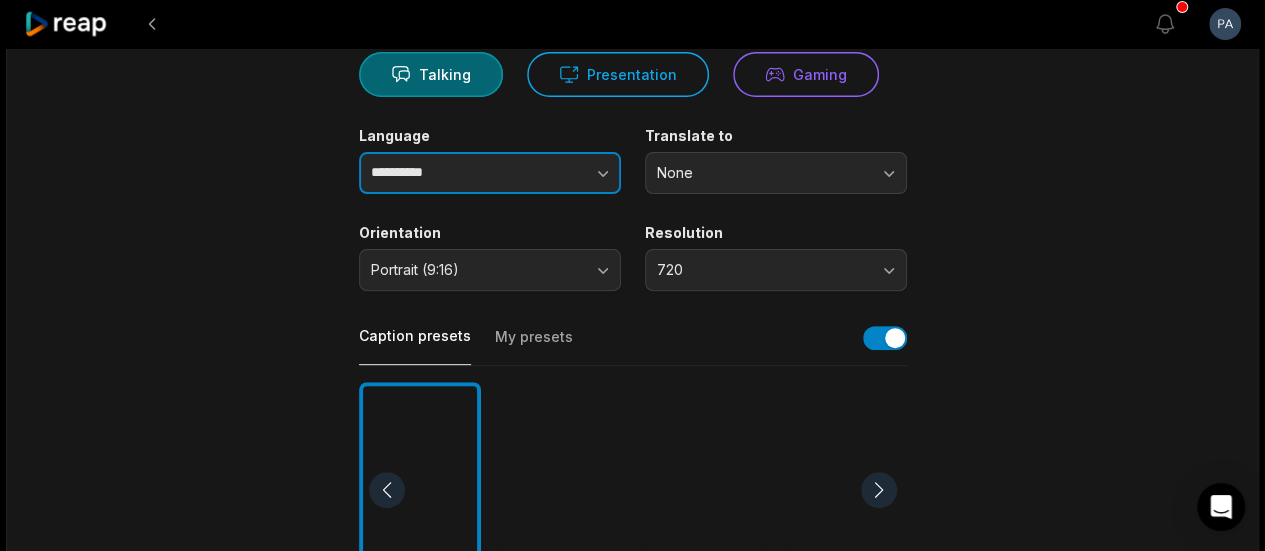 type on "**********" 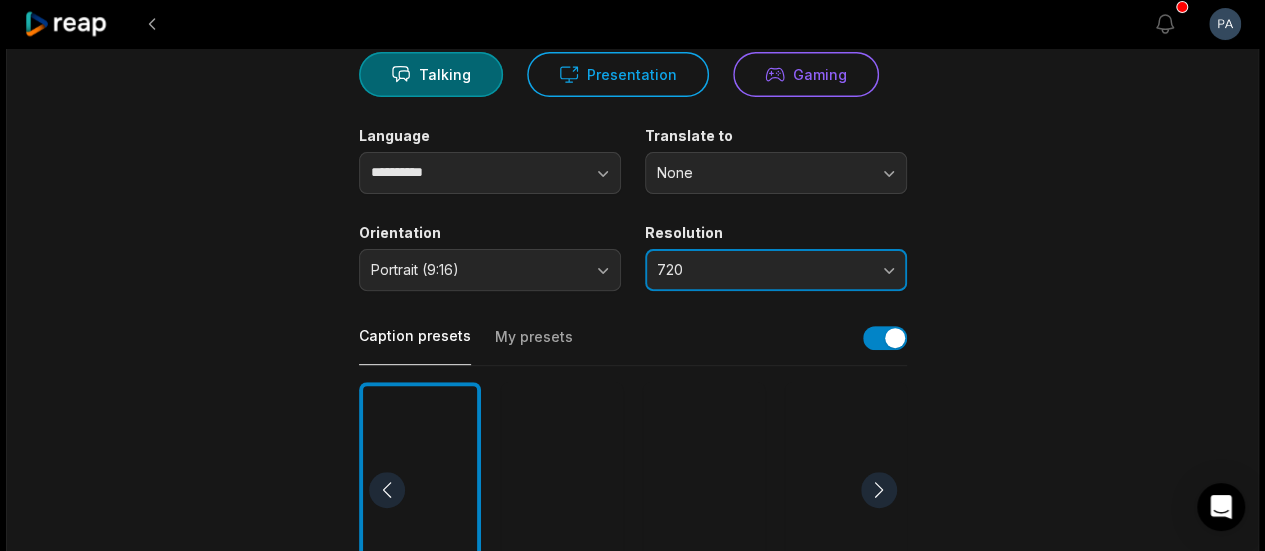click on "720" at bounding box center [762, 270] 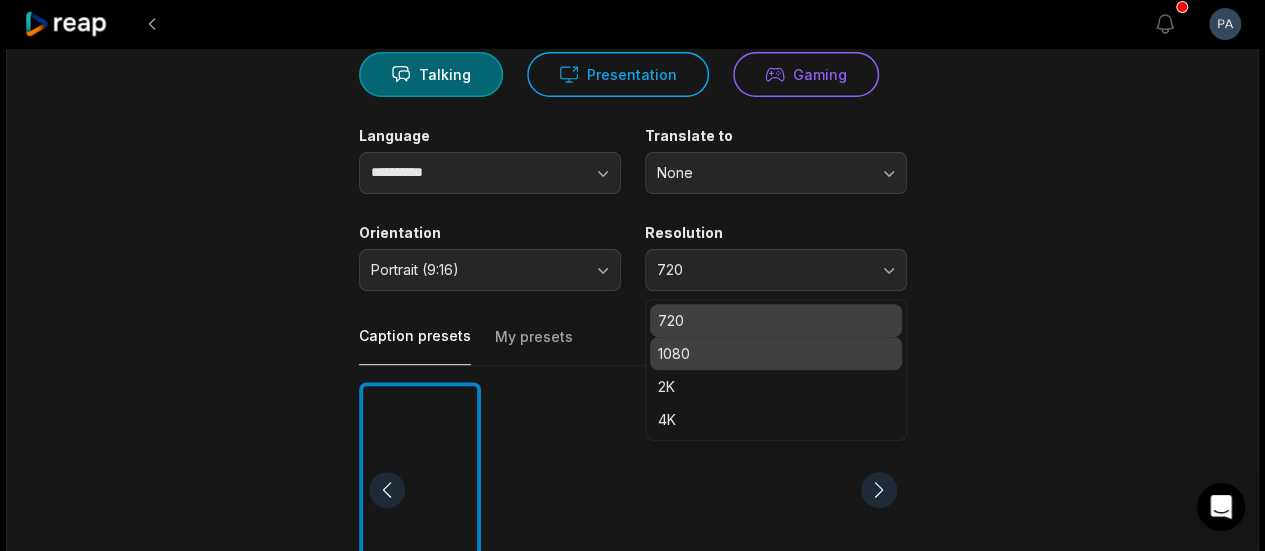click on "1080" at bounding box center (776, 353) 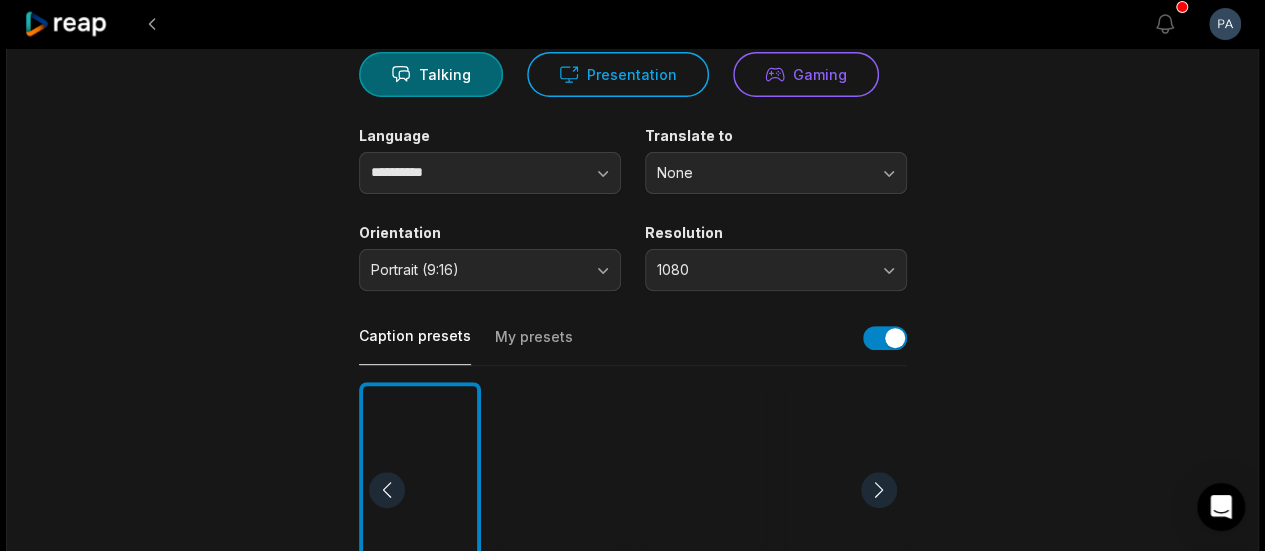 click on "**********" at bounding box center [633, 489] 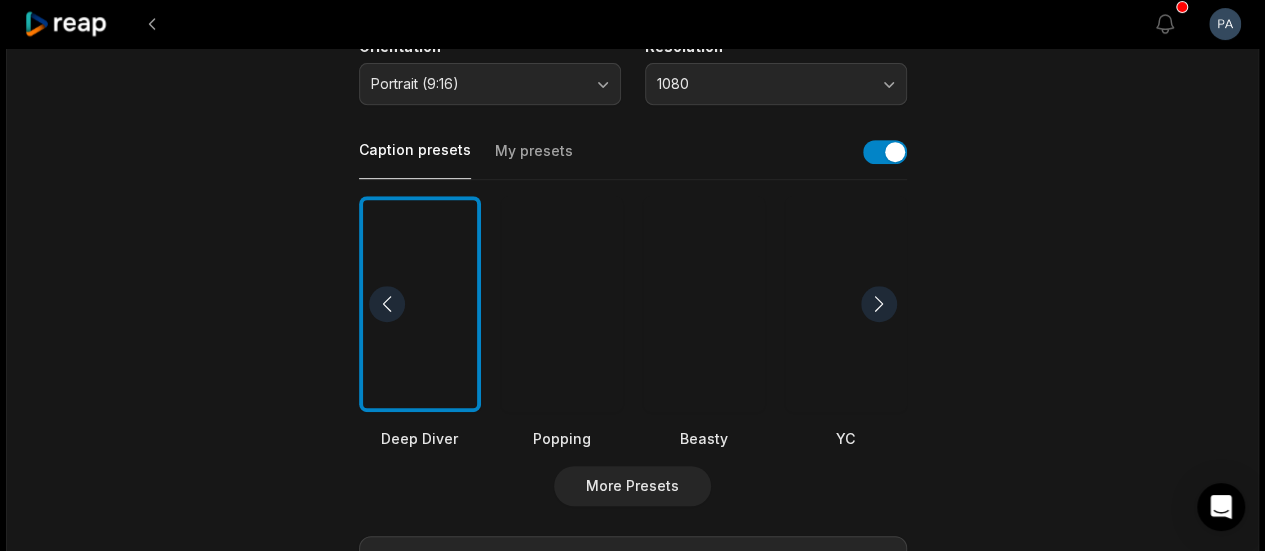 scroll, scrollTop: 400, scrollLeft: 0, axis: vertical 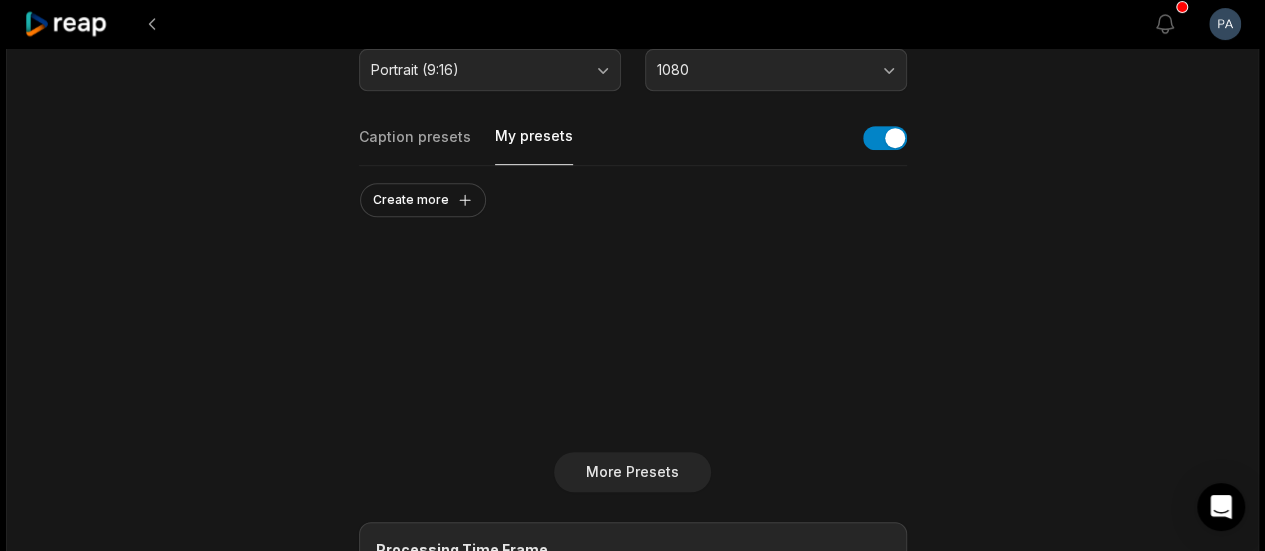 click on "My presets" at bounding box center [534, 145] 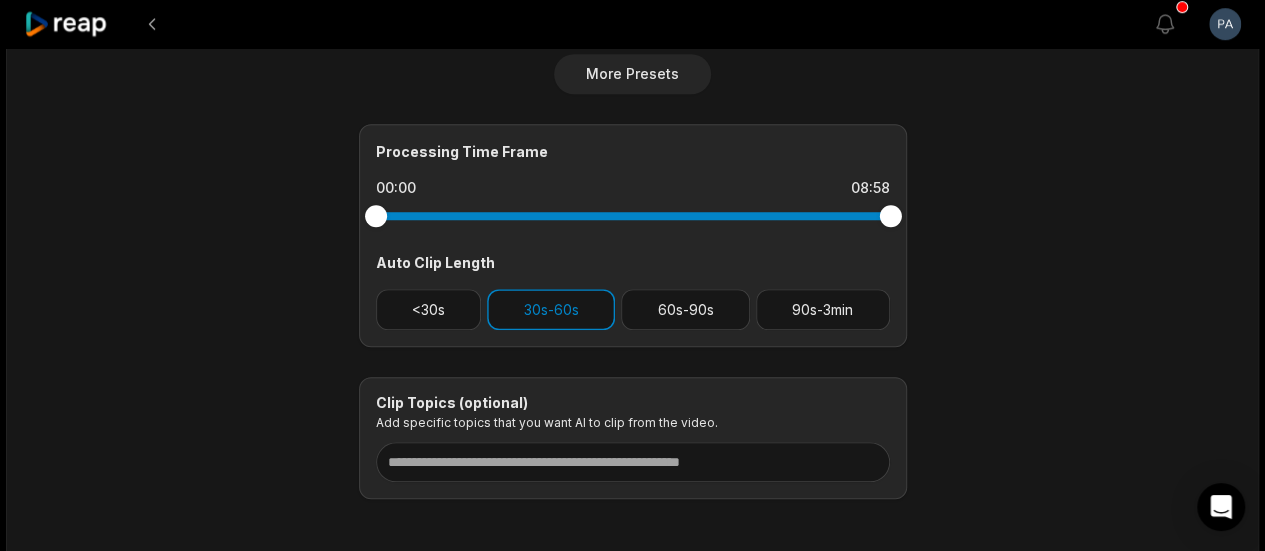 scroll, scrollTop: 800, scrollLeft: 0, axis: vertical 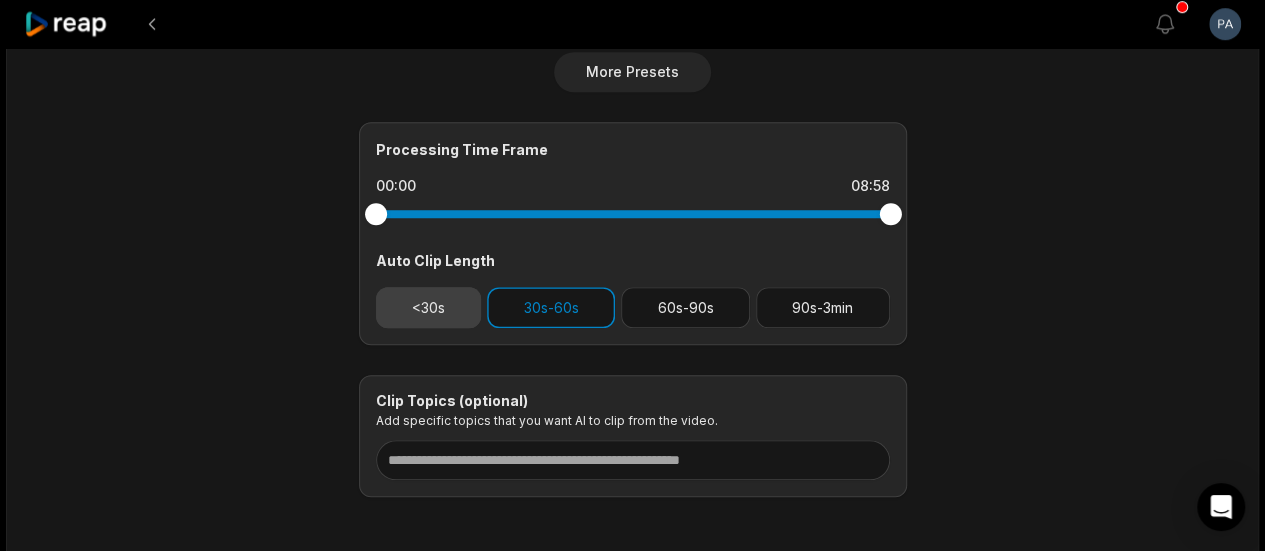 click on "<30s" at bounding box center (429, 307) 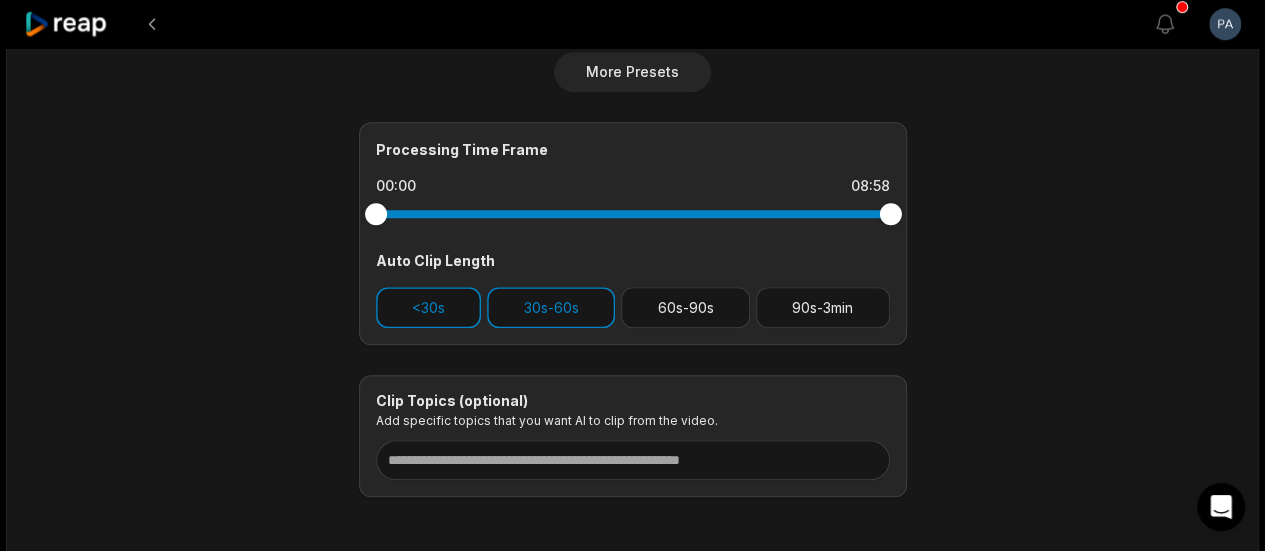scroll, scrollTop: 887, scrollLeft: 0, axis: vertical 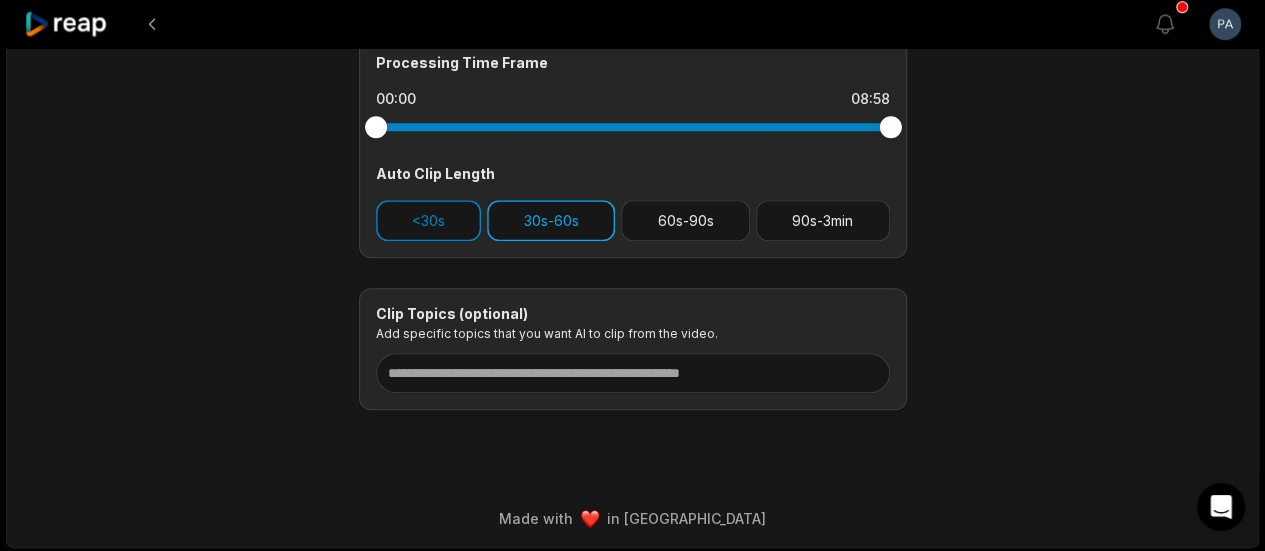 click on "30s-60s" at bounding box center (551, 220) 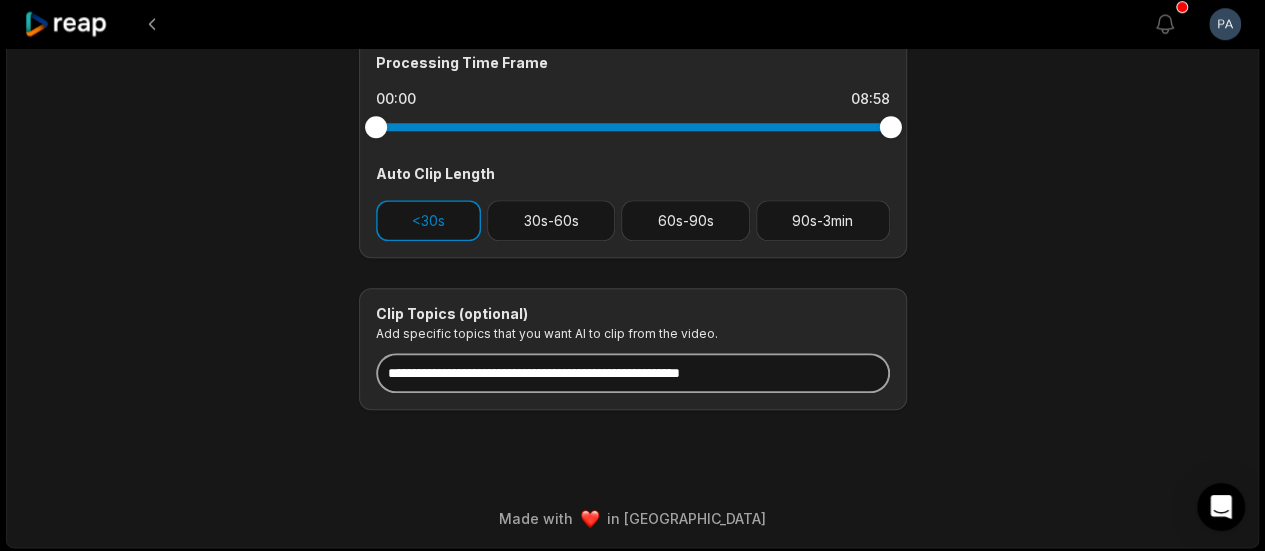 click at bounding box center (633, 373) 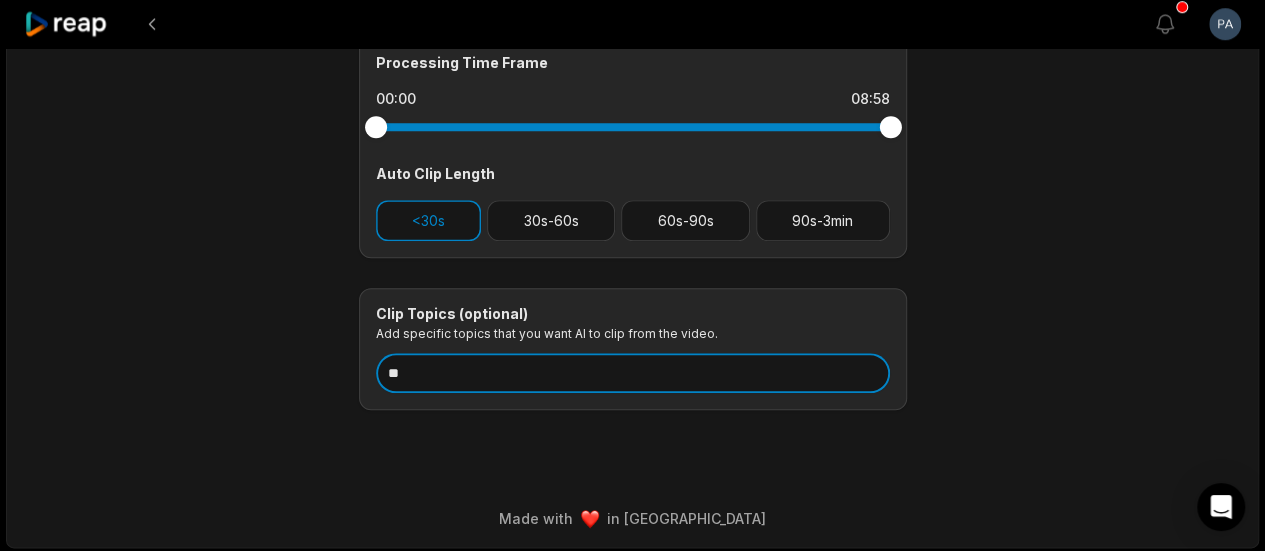 type on "*" 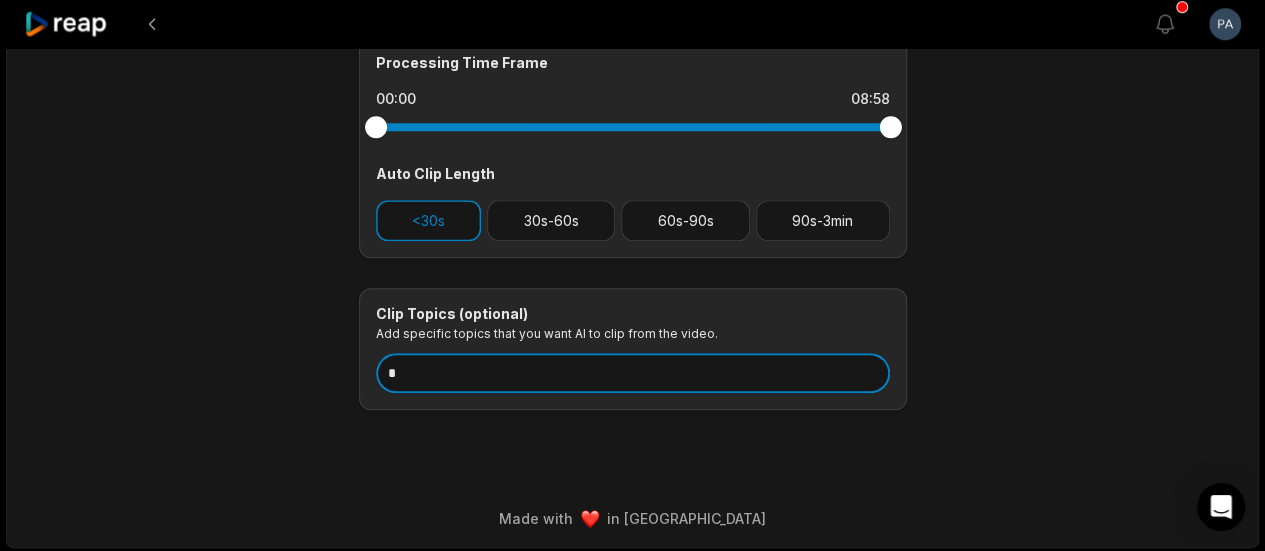 type 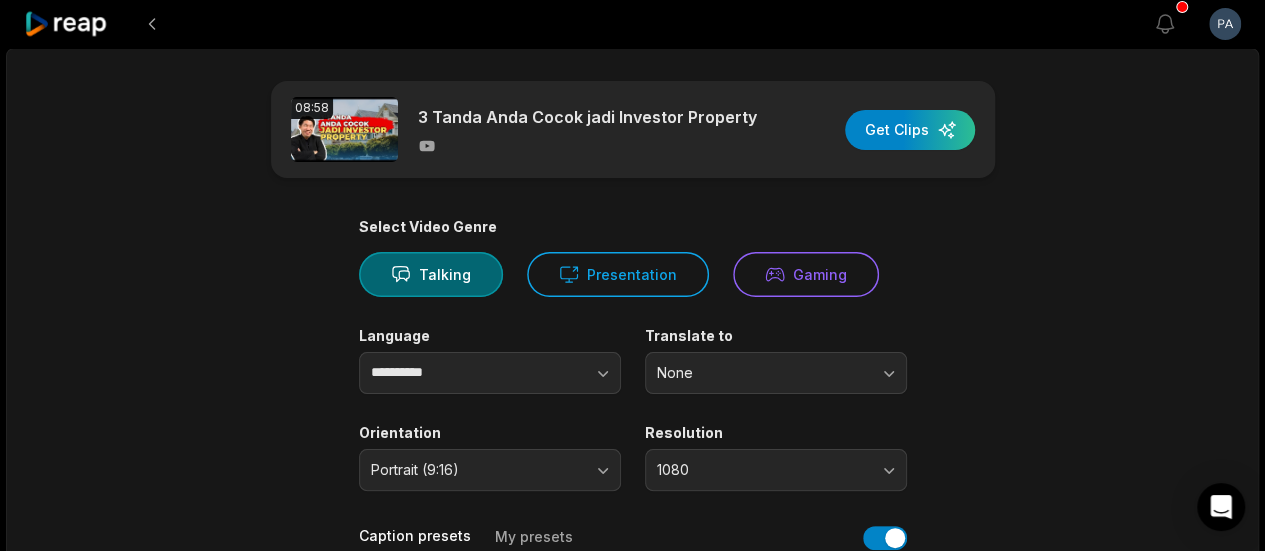 scroll, scrollTop: 0, scrollLeft: 0, axis: both 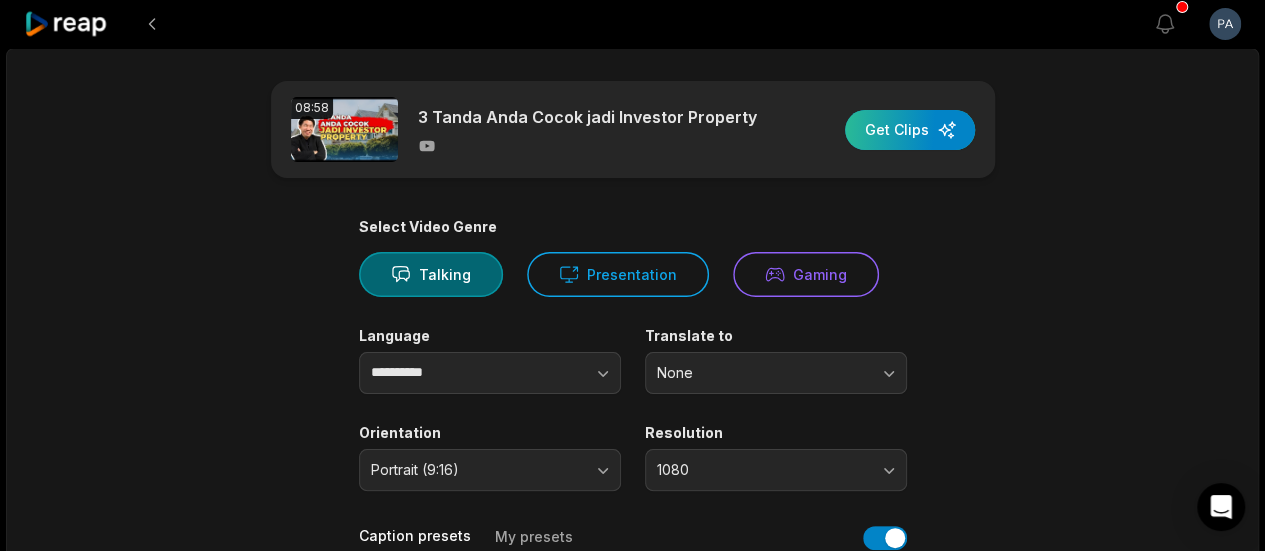click at bounding box center [910, 130] 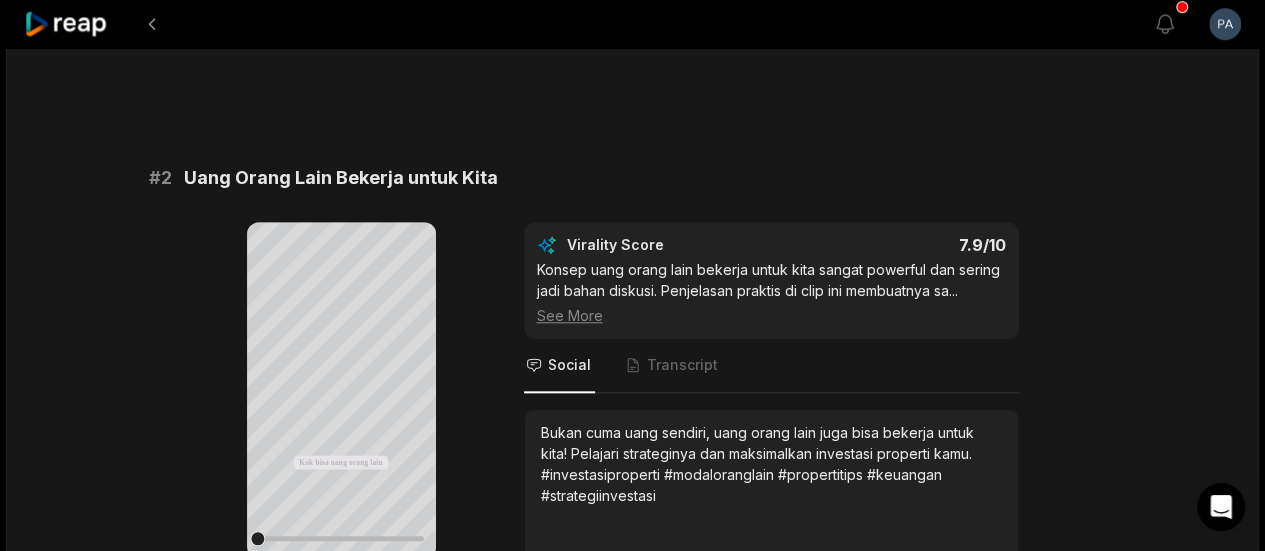 scroll, scrollTop: 1025, scrollLeft: 0, axis: vertical 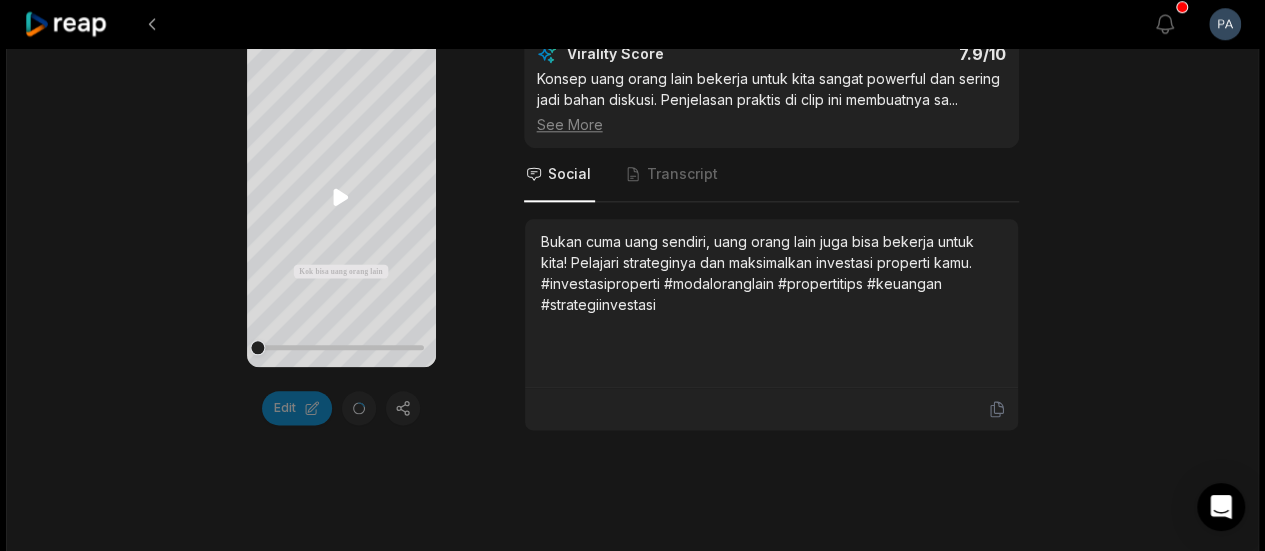 click 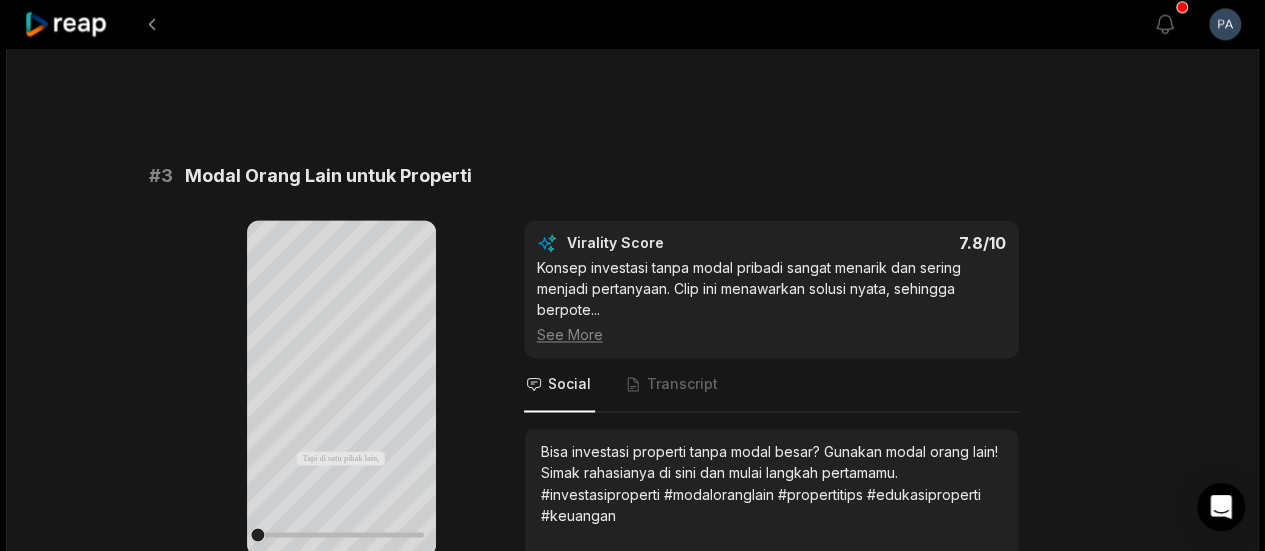scroll, scrollTop: 1525, scrollLeft: 0, axis: vertical 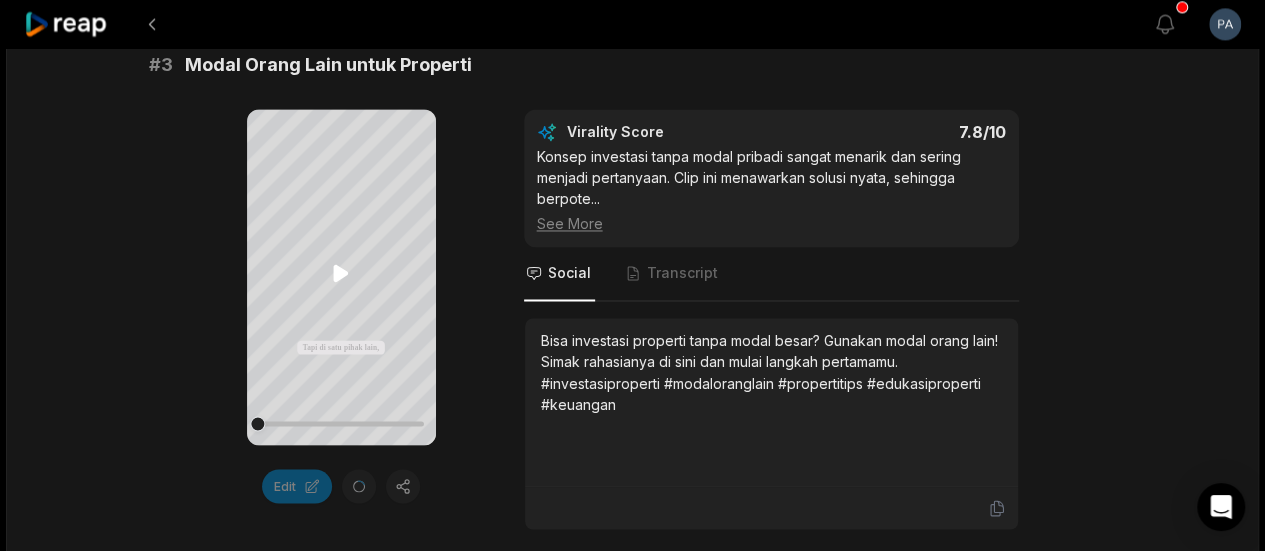 click 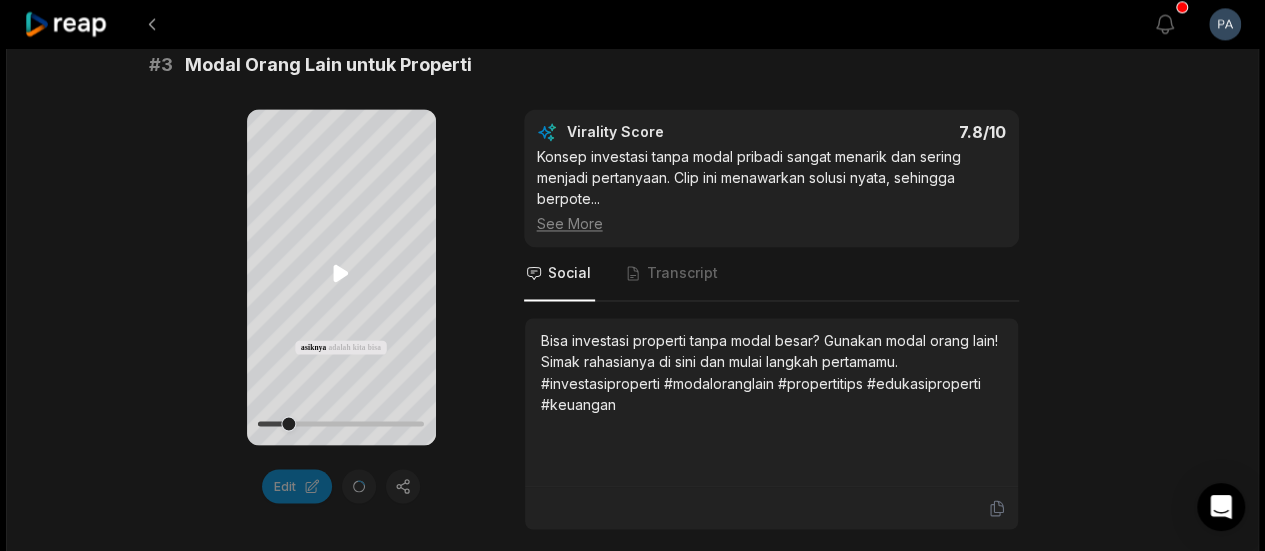 click on "Your browser does not support mp4 format. Tapi   di   satu   pihak   lain, asiknya   adalah   kita   bisa memakai   modal   orang   lain Bahkan   bisa   sampai 100% Seperti   yang   saya   lakukan selama   ini Dengan   cara   itu,   sebenarnya modal   yang   kita   butuhkan sangat   kecil Bahkan   bisa   dibilang   nol, teman   -teman" at bounding box center (341, 277) 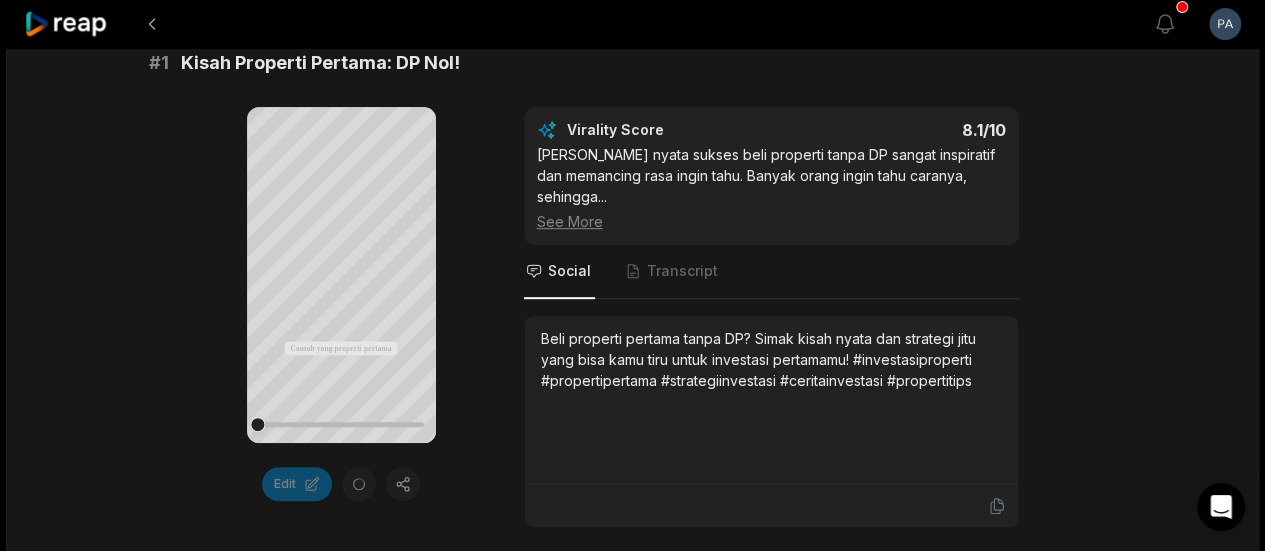 scroll, scrollTop: 325, scrollLeft: 0, axis: vertical 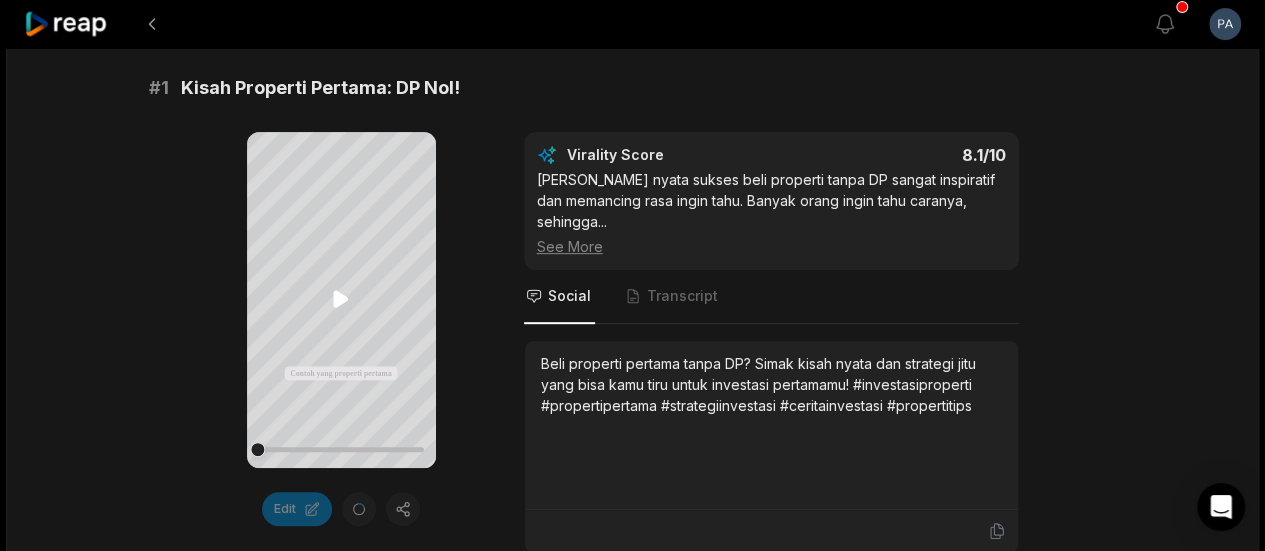 click 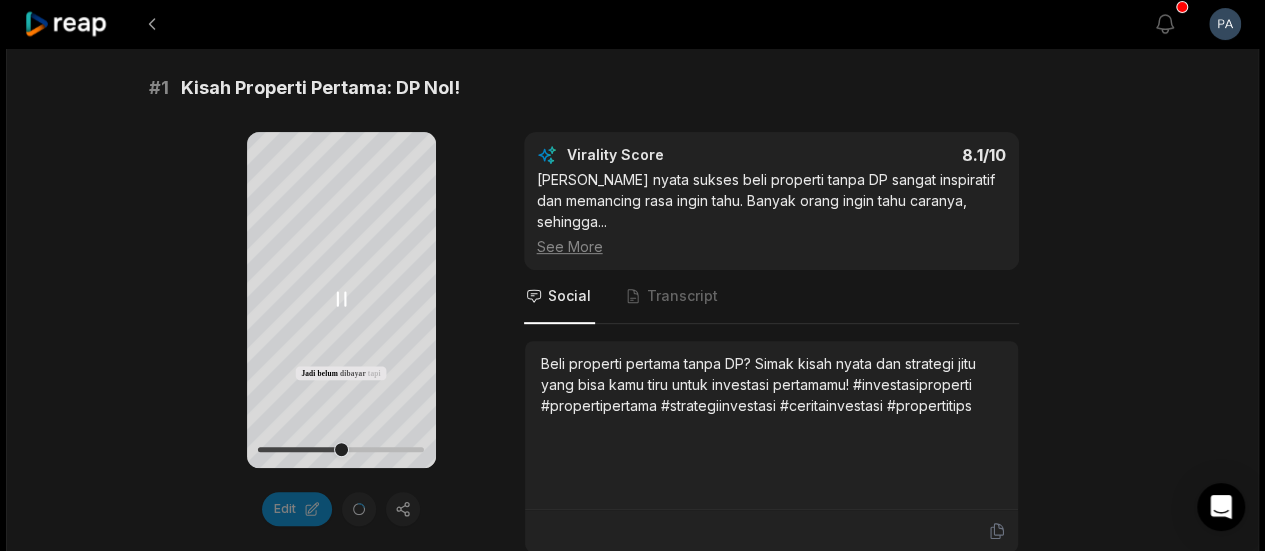 click 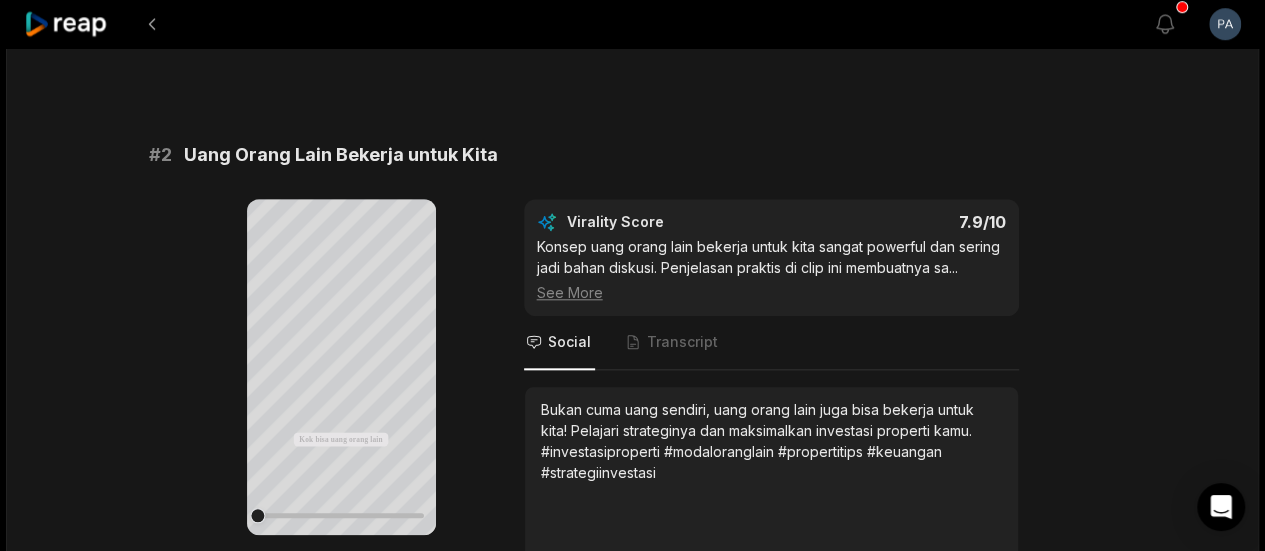 scroll, scrollTop: 925, scrollLeft: 0, axis: vertical 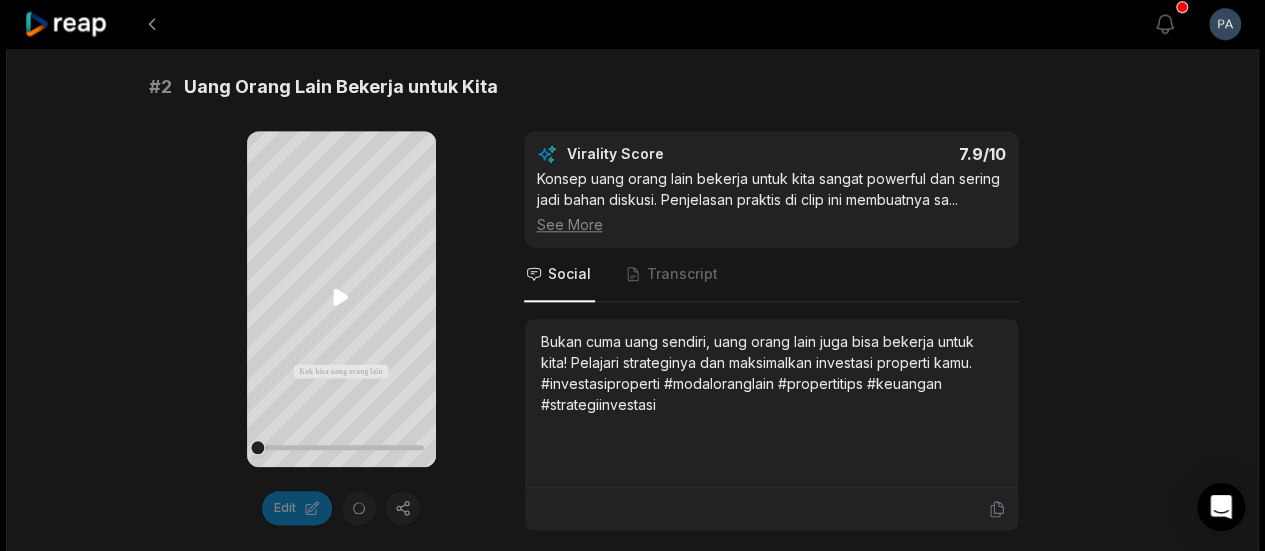 click 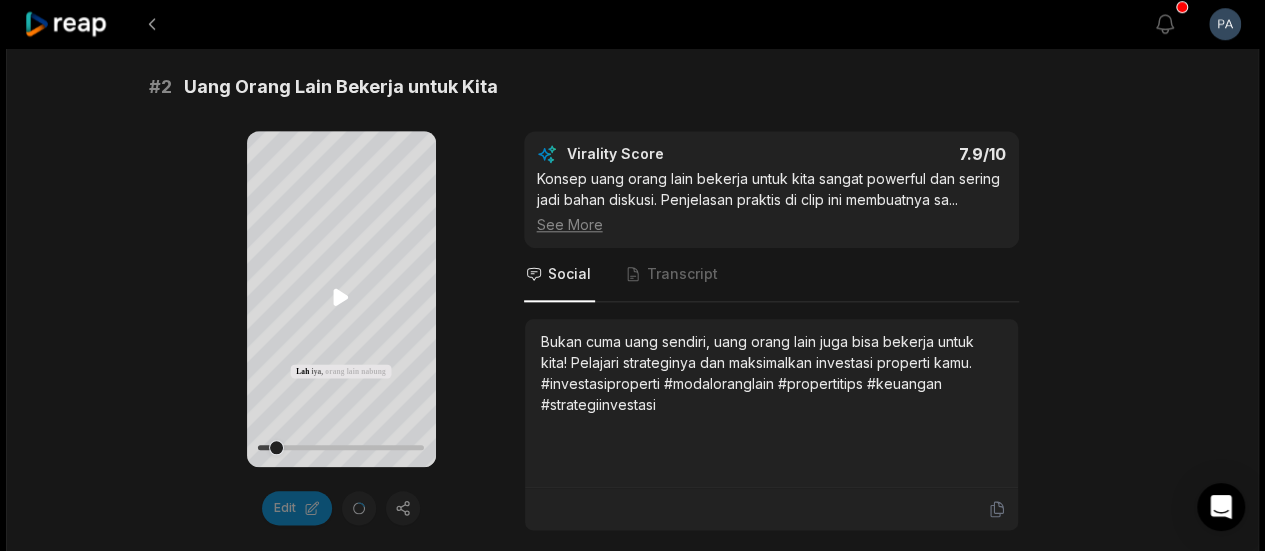 click 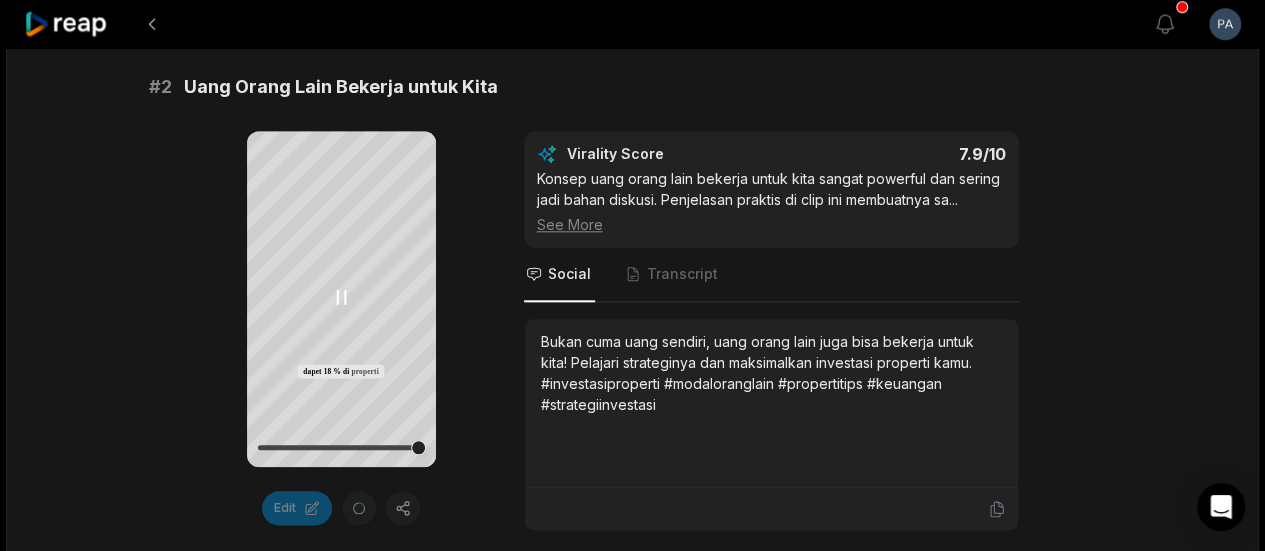 click 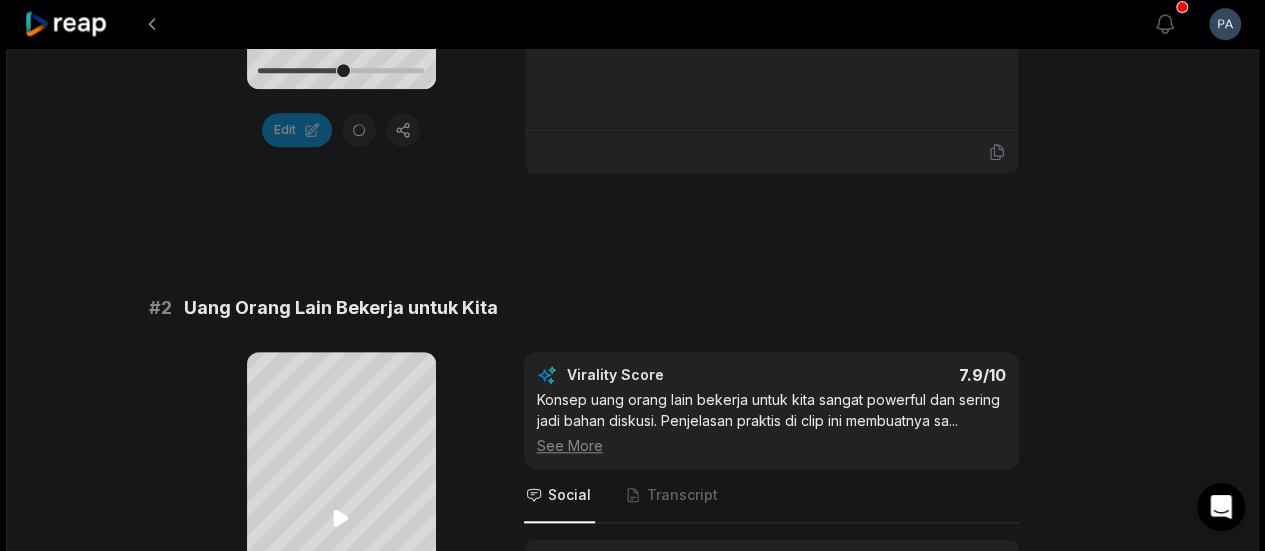 scroll, scrollTop: 525, scrollLeft: 0, axis: vertical 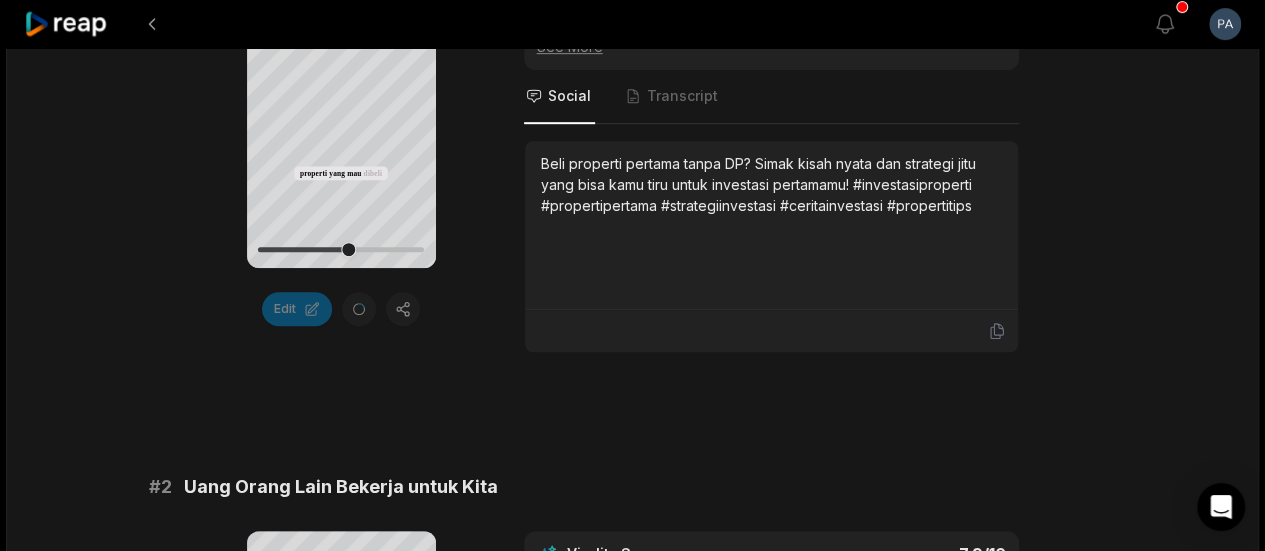drag, startPoint x: 346, startPoint y: 243, endPoint x: 205, endPoint y: 243, distance: 141 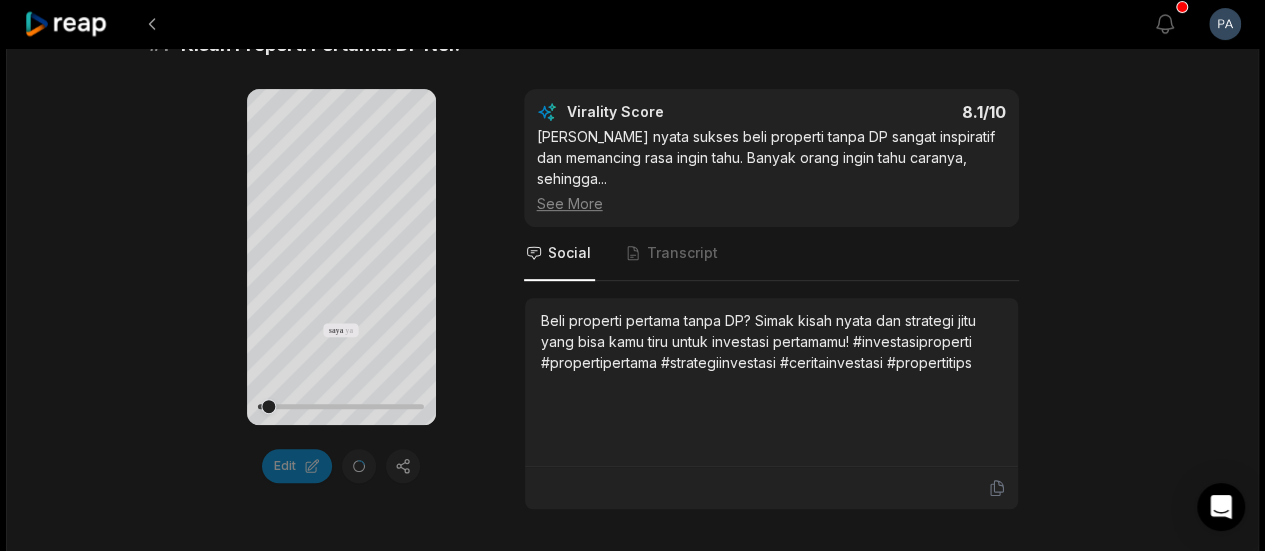 scroll, scrollTop: 325, scrollLeft: 0, axis: vertical 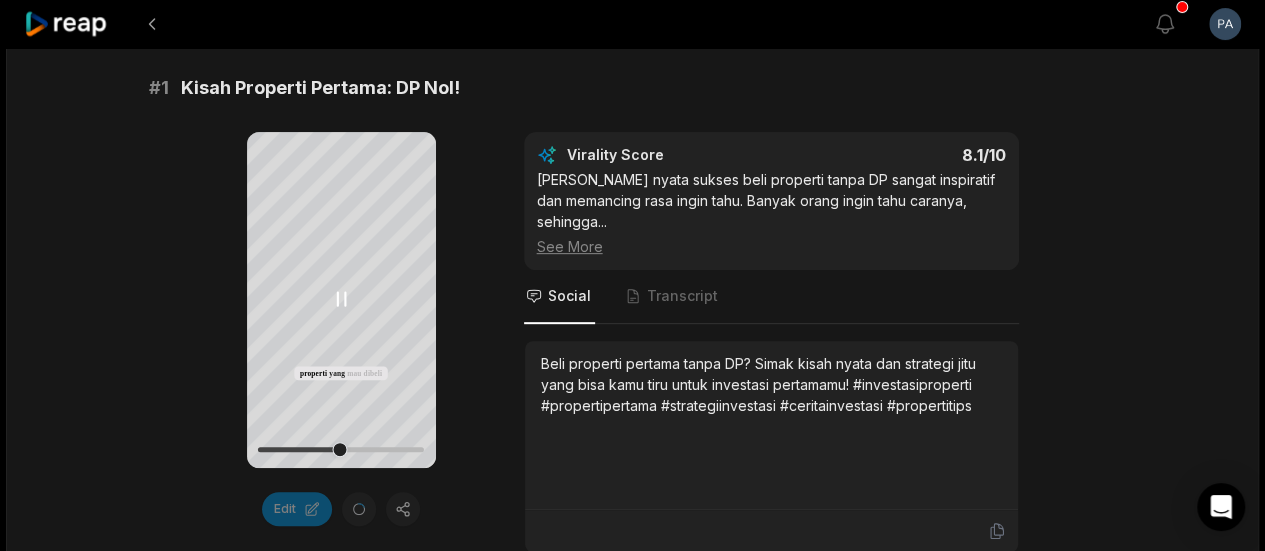 click 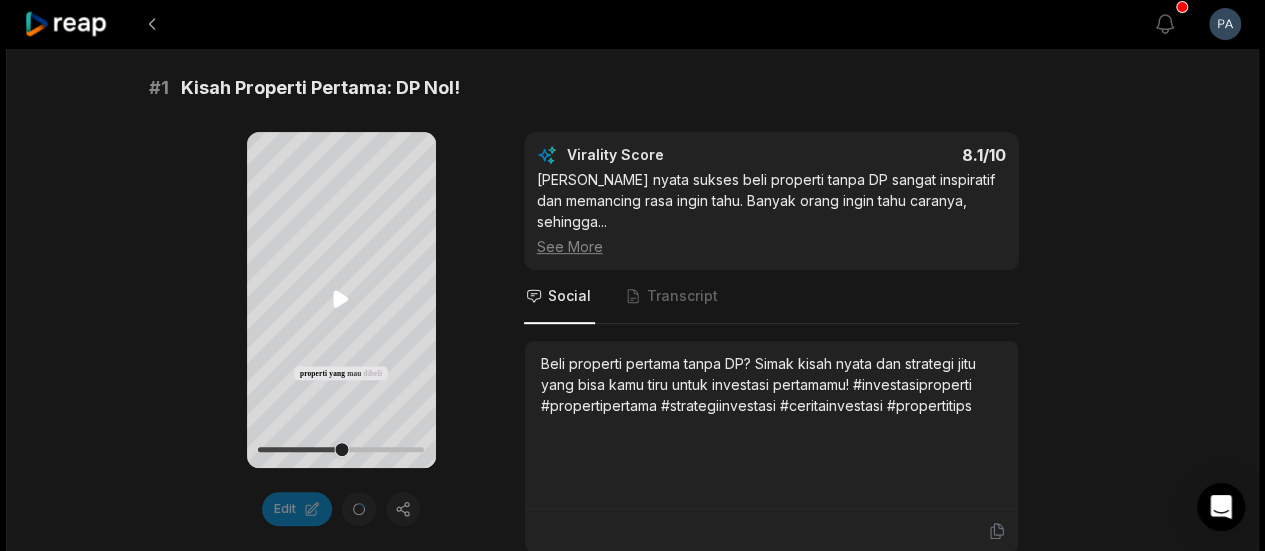 click 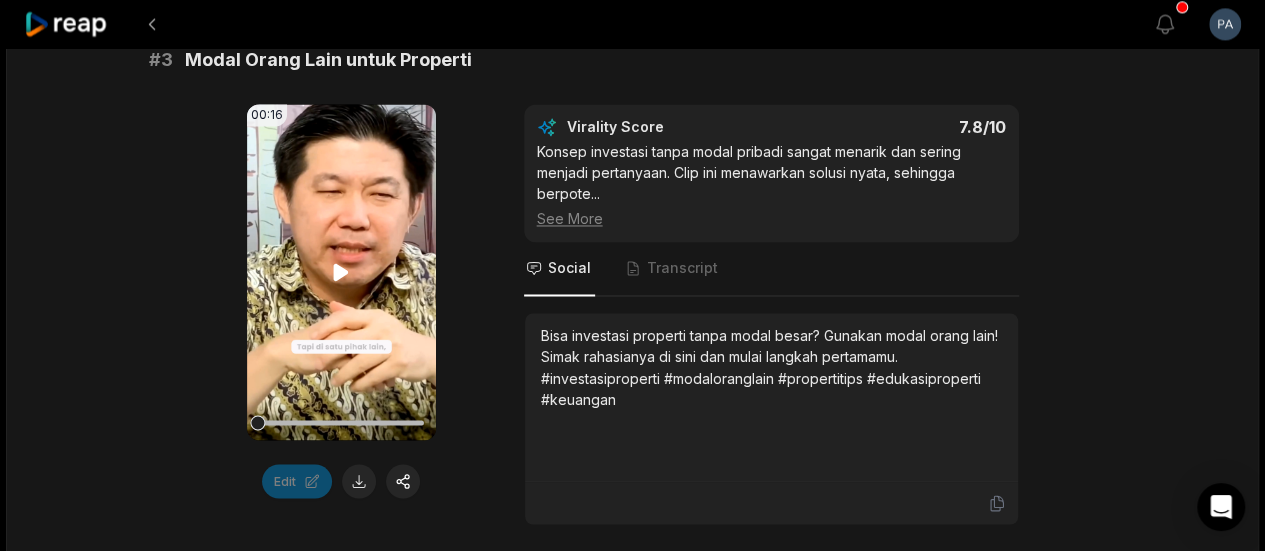 scroll, scrollTop: 1625, scrollLeft: 0, axis: vertical 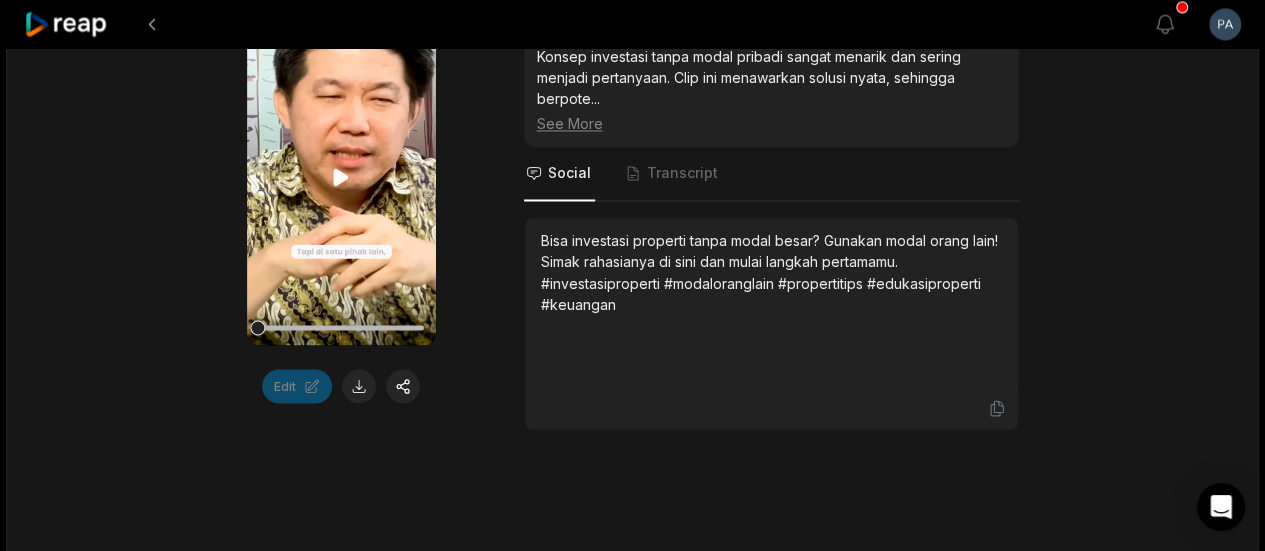 click 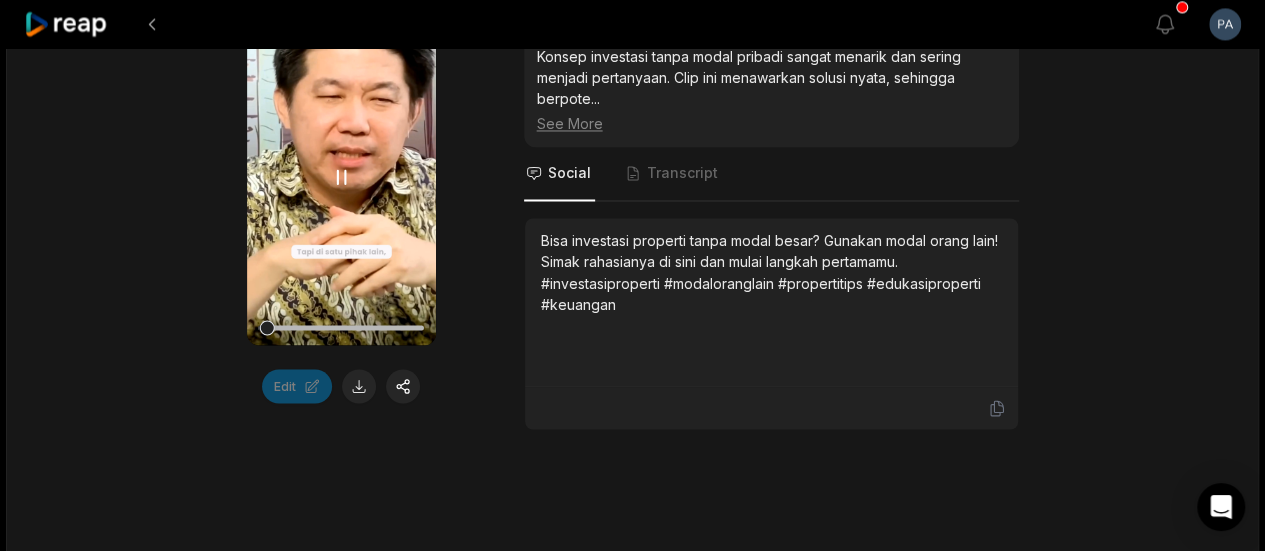 click 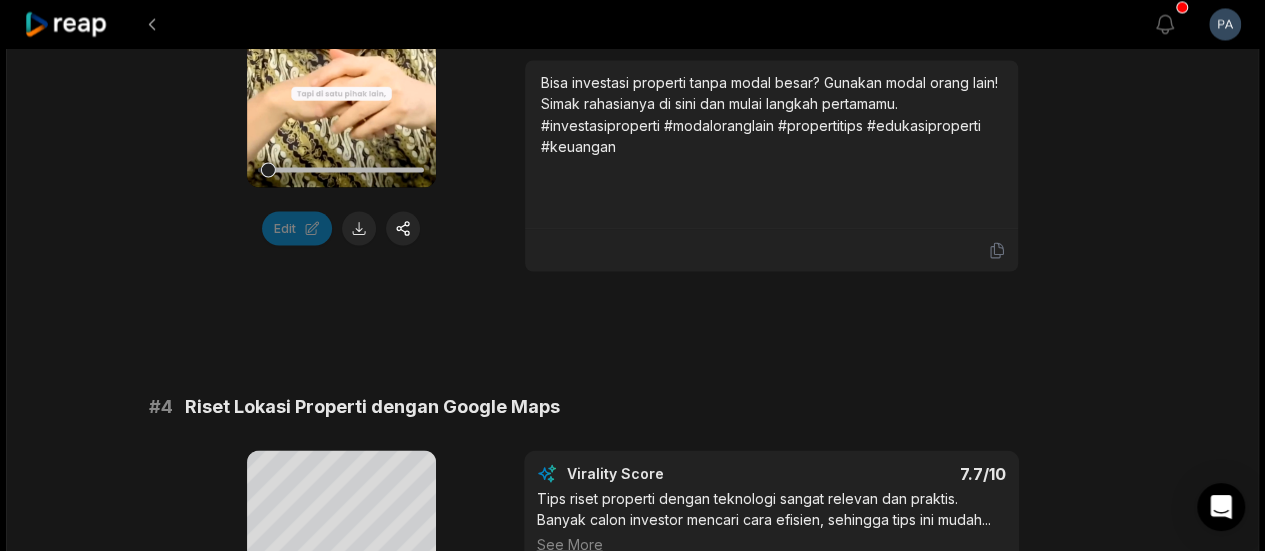 scroll, scrollTop: 2025, scrollLeft: 0, axis: vertical 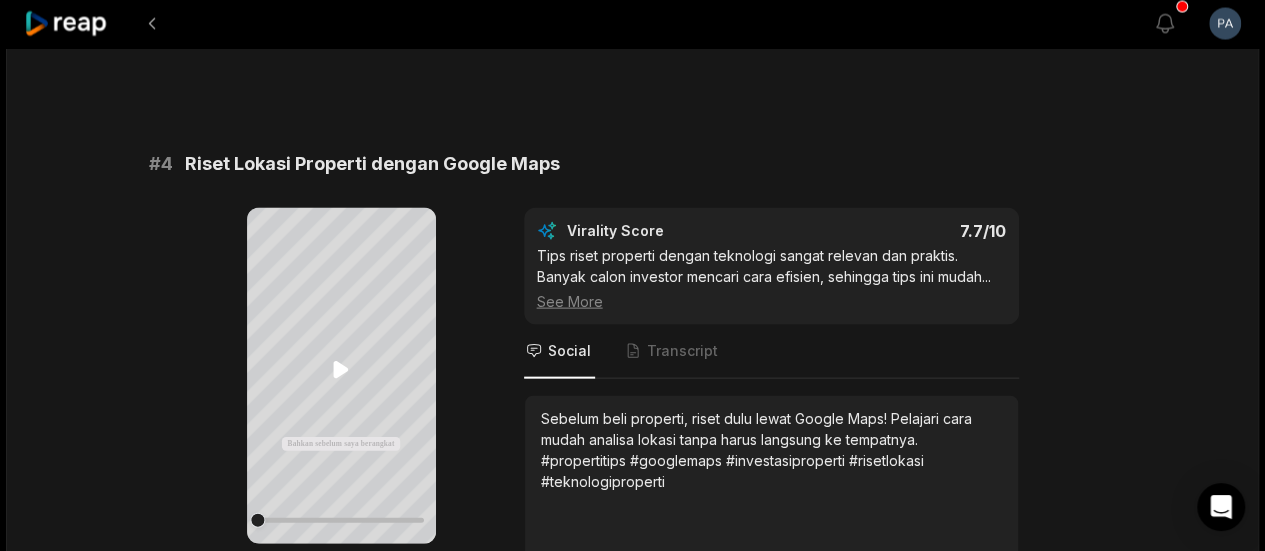click 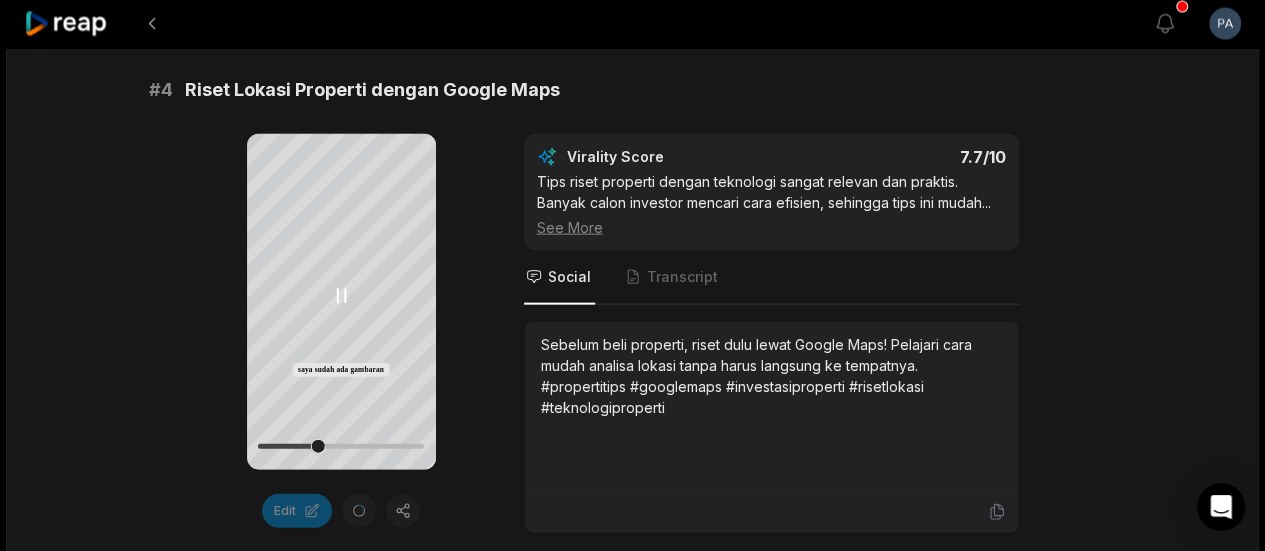 scroll, scrollTop: 2125, scrollLeft: 0, axis: vertical 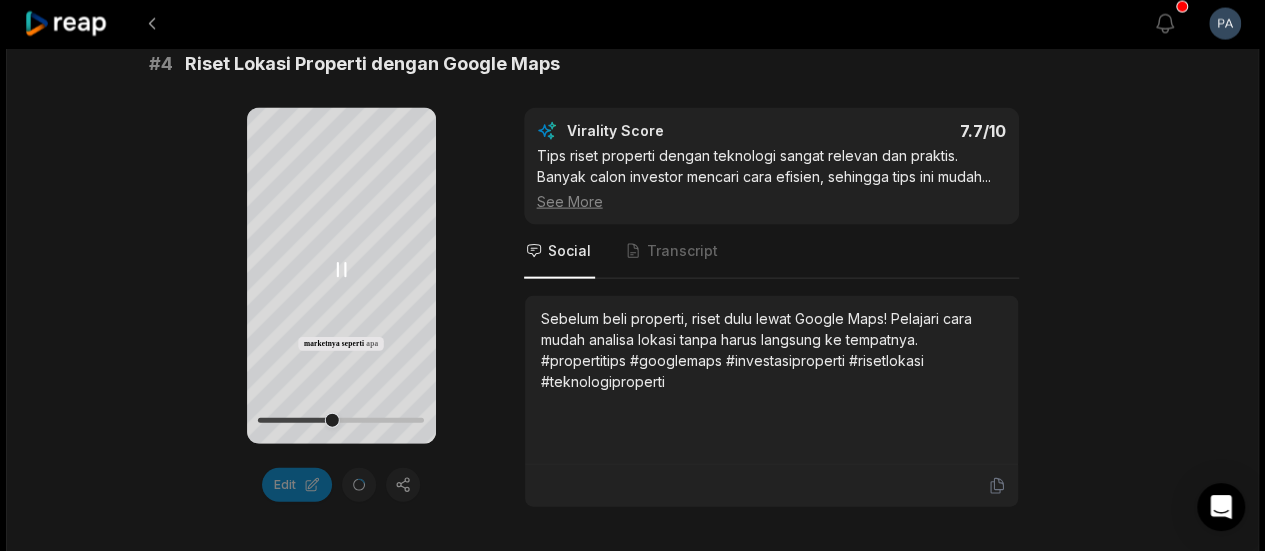 click 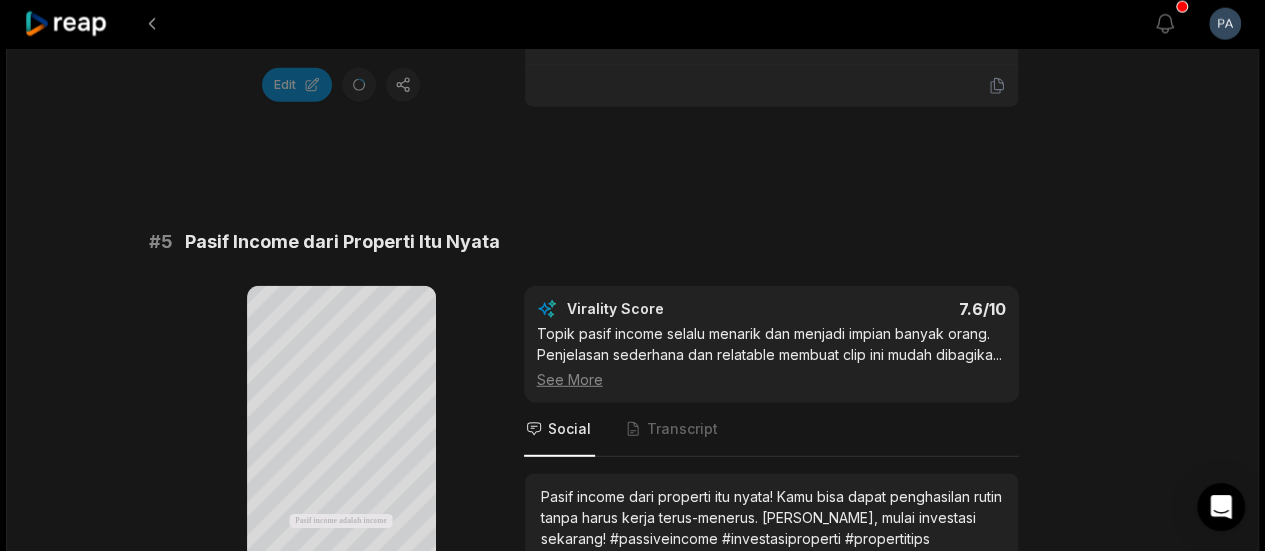 scroll, scrollTop: 2725, scrollLeft: 0, axis: vertical 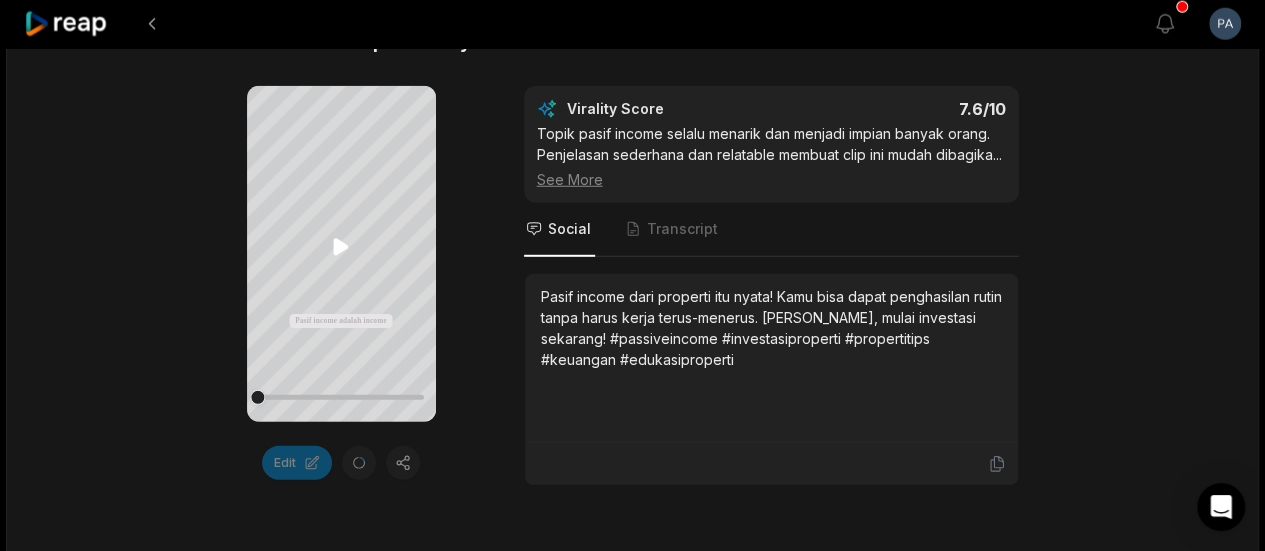 click 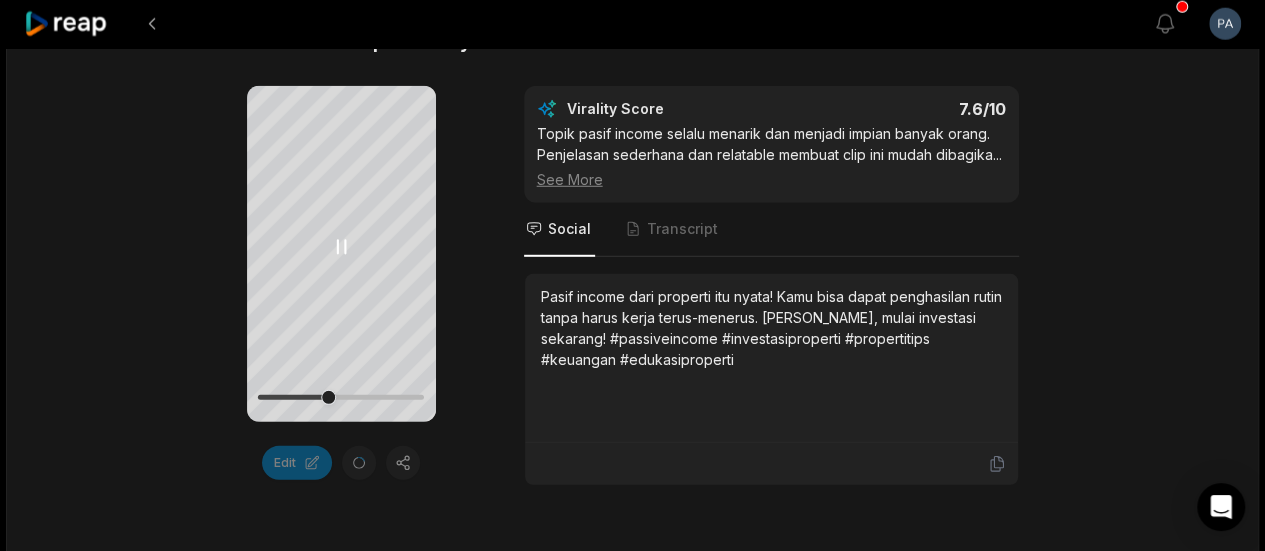 click 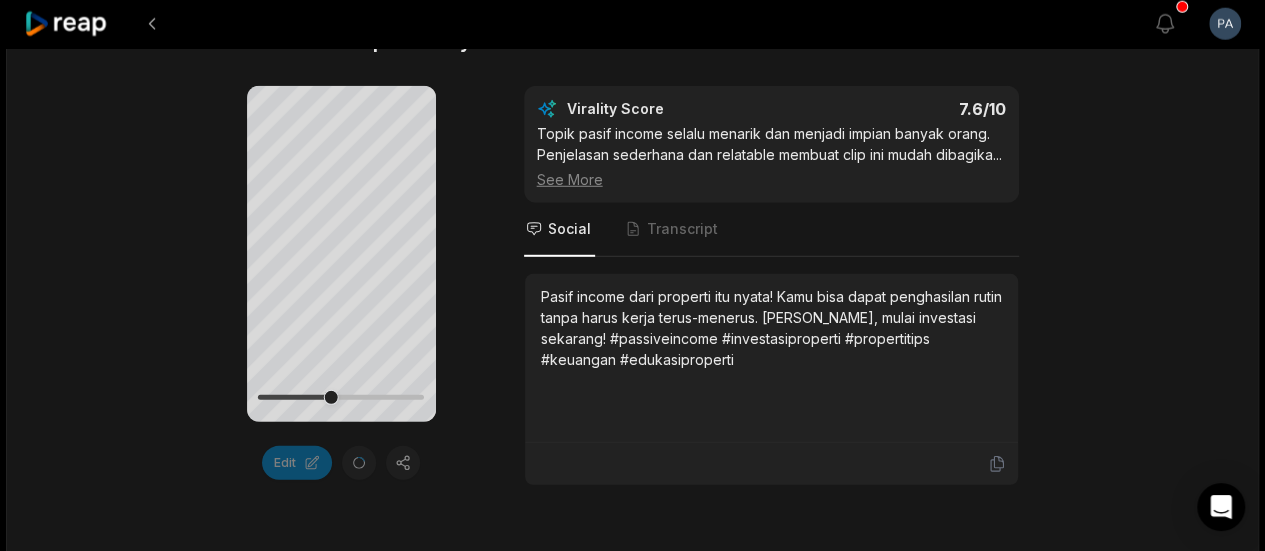 scroll, scrollTop: 0, scrollLeft: 0, axis: both 